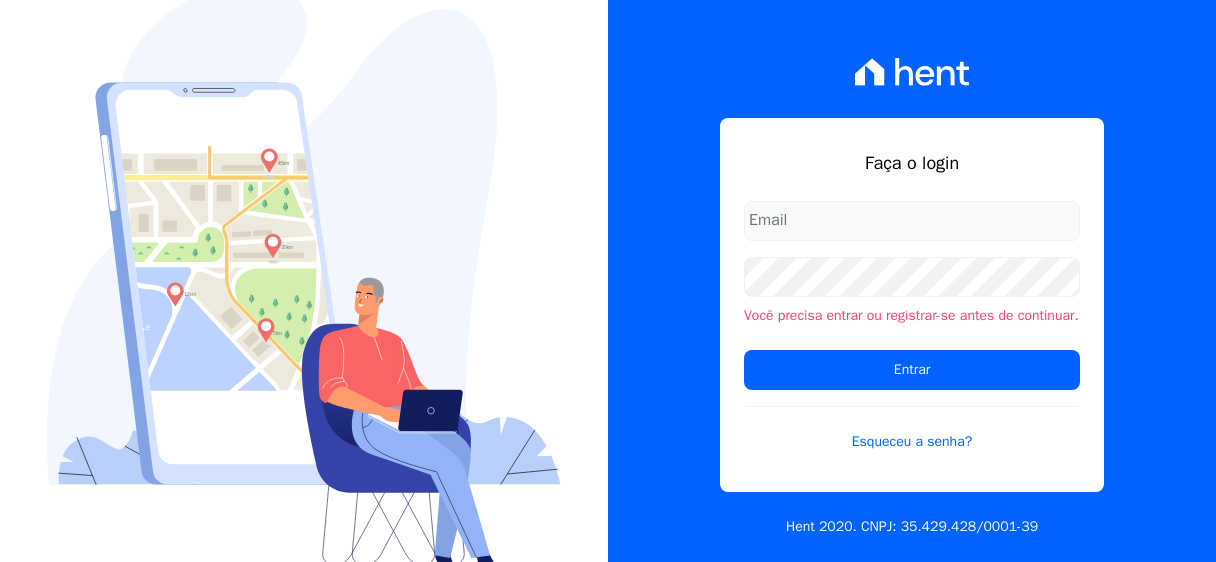 scroll, scrollTop: 0, scrollLeft: 0, axis: both 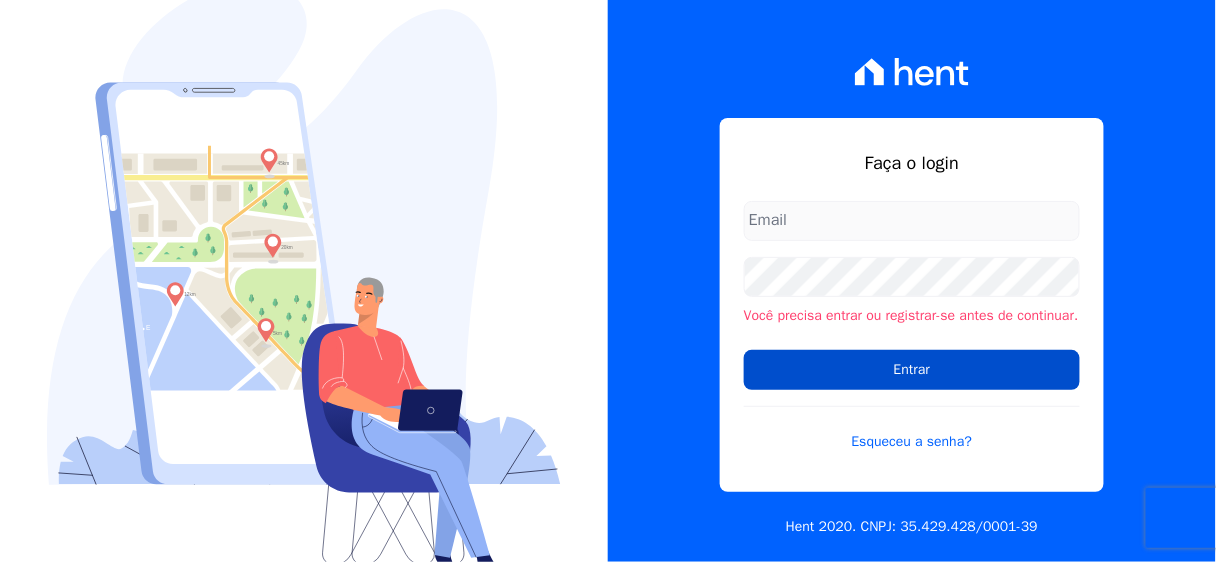 type on "luiz.nascimento@[EMAIL]" 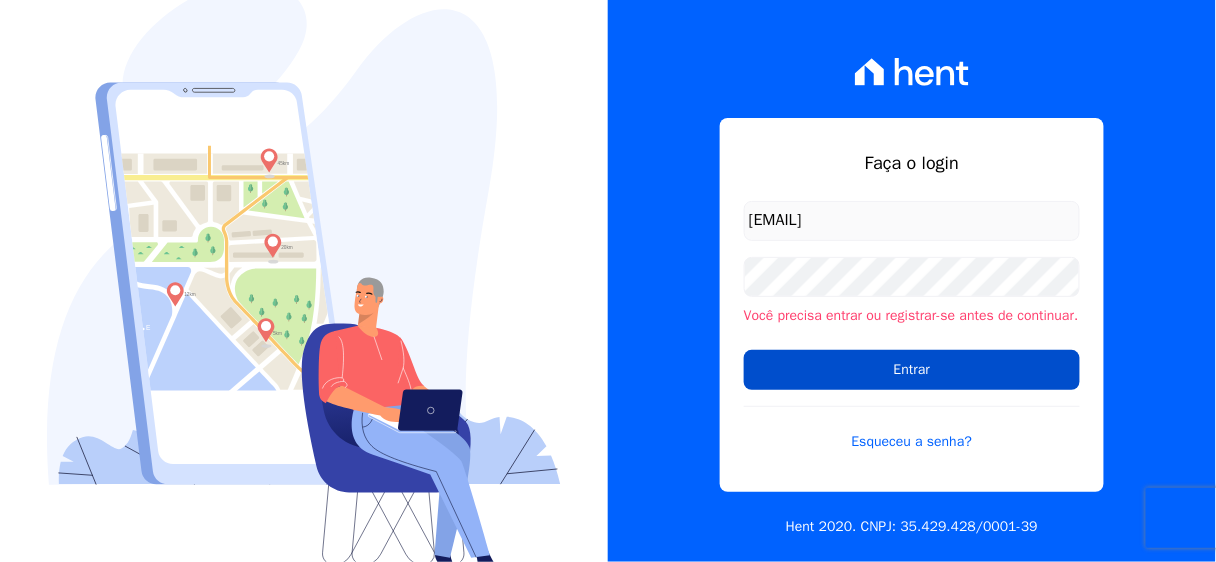 click on "Entrar" at bounding box center (912, 370) 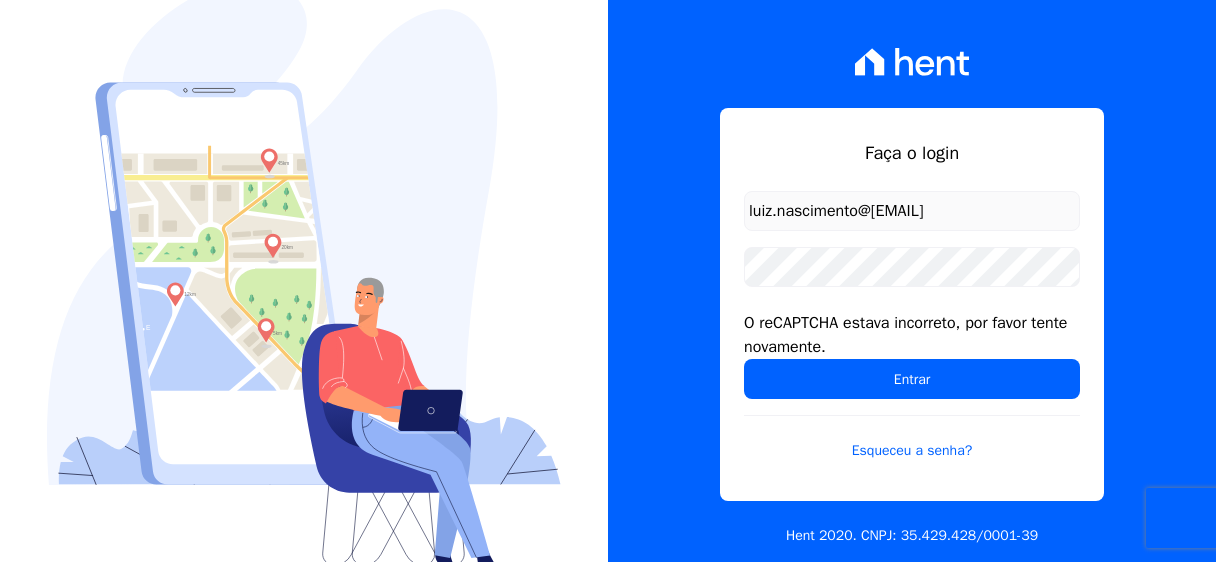 scroll, scrollTop: 0, scrollLeft: 0, axis: both 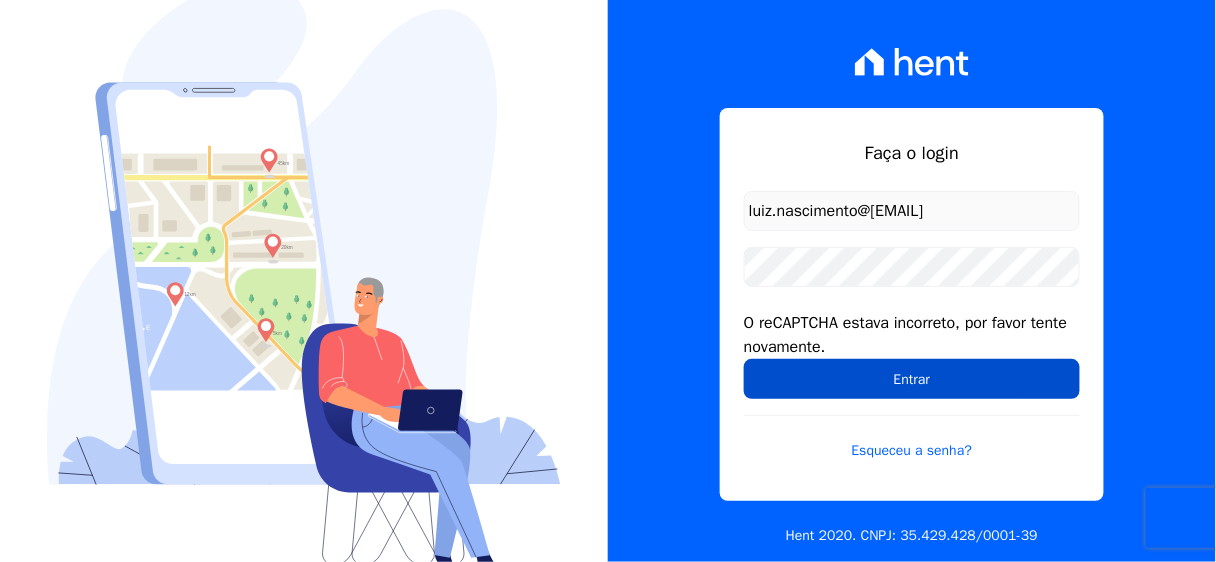 click on "Entrar" at bounding box center (912, 379) 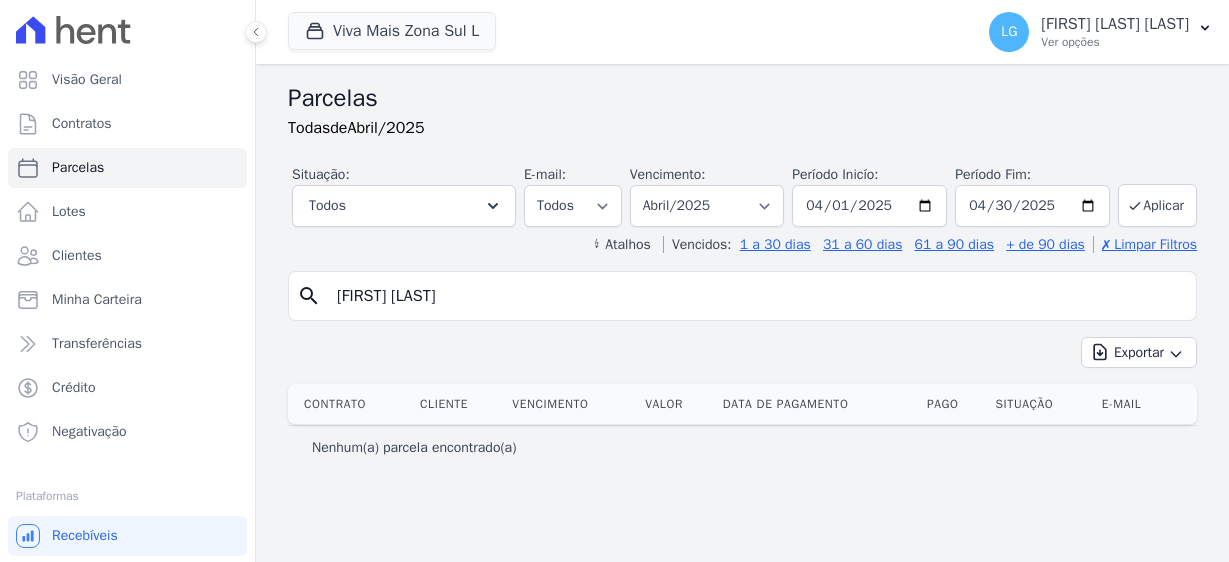 select 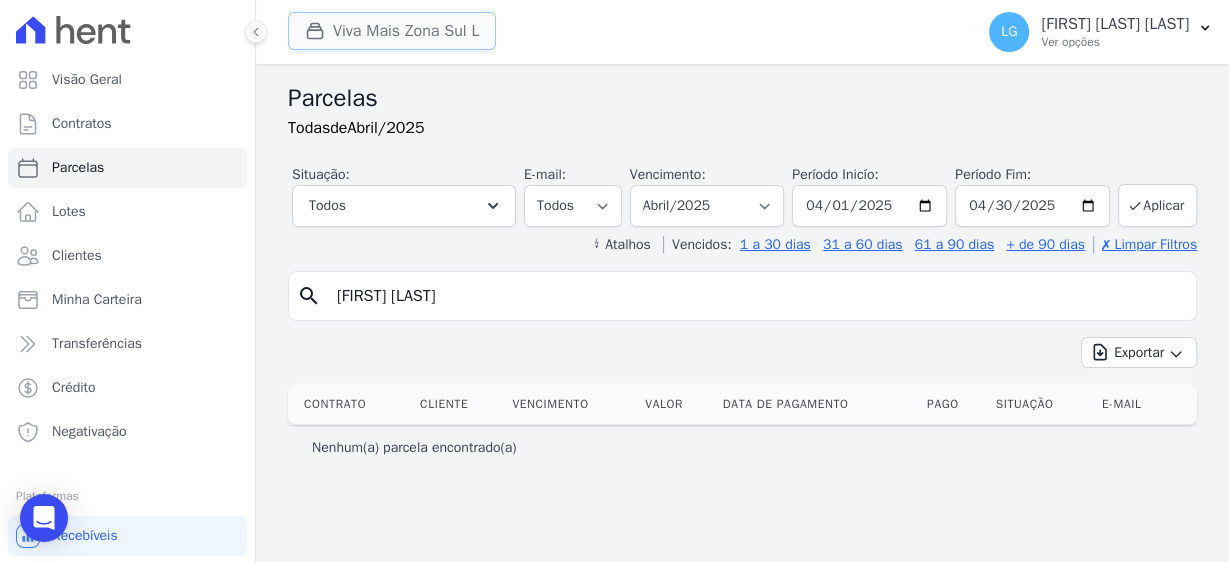 click on "Viva Mais   Zona Sul L" at bounding box center [392, 31] 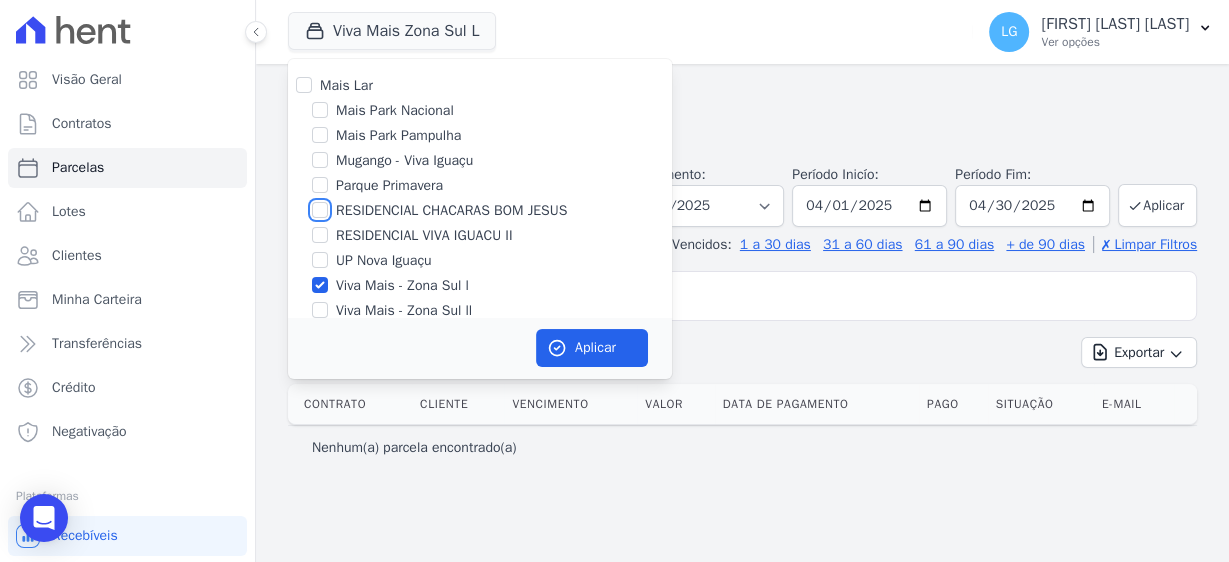 click on "RESIDENCIAL CHACARAS BOM JESUS" at bounding box center (320, 210) 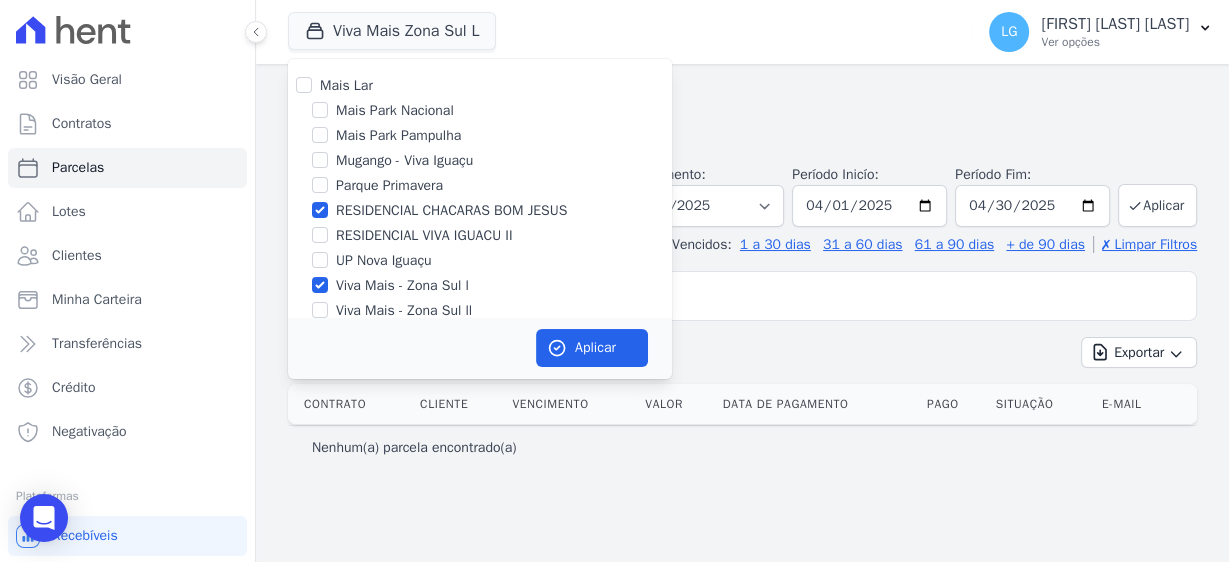 click on "Viva Mais - Zona Sul l" at bounding box center (480, 285) 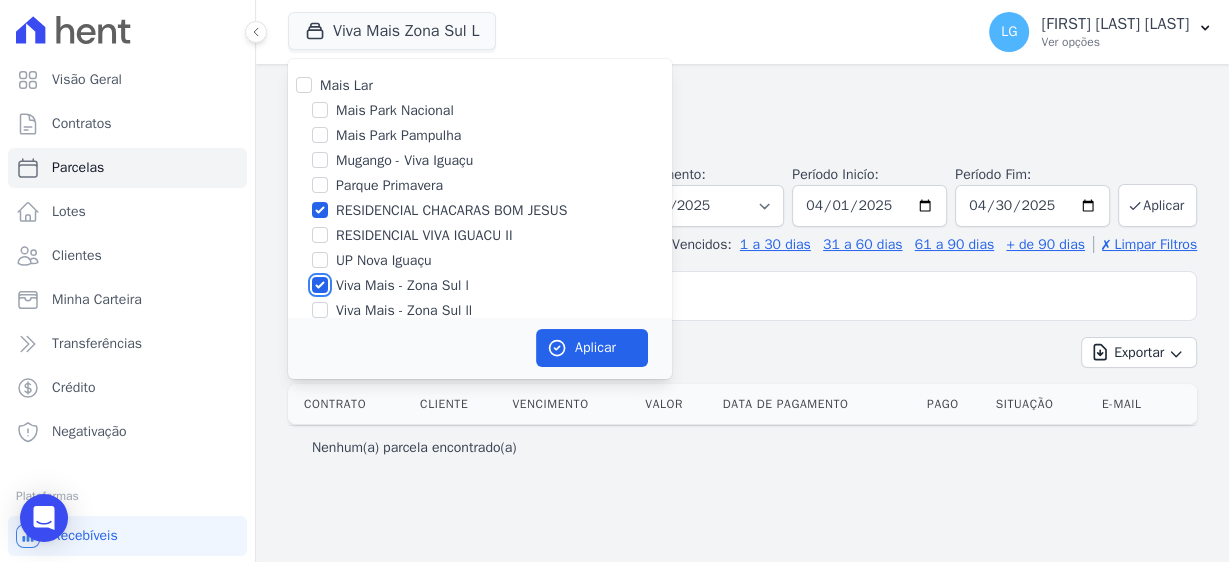 click on "Viva Mais - Zona Sul l" at bounding box center (320, 285) 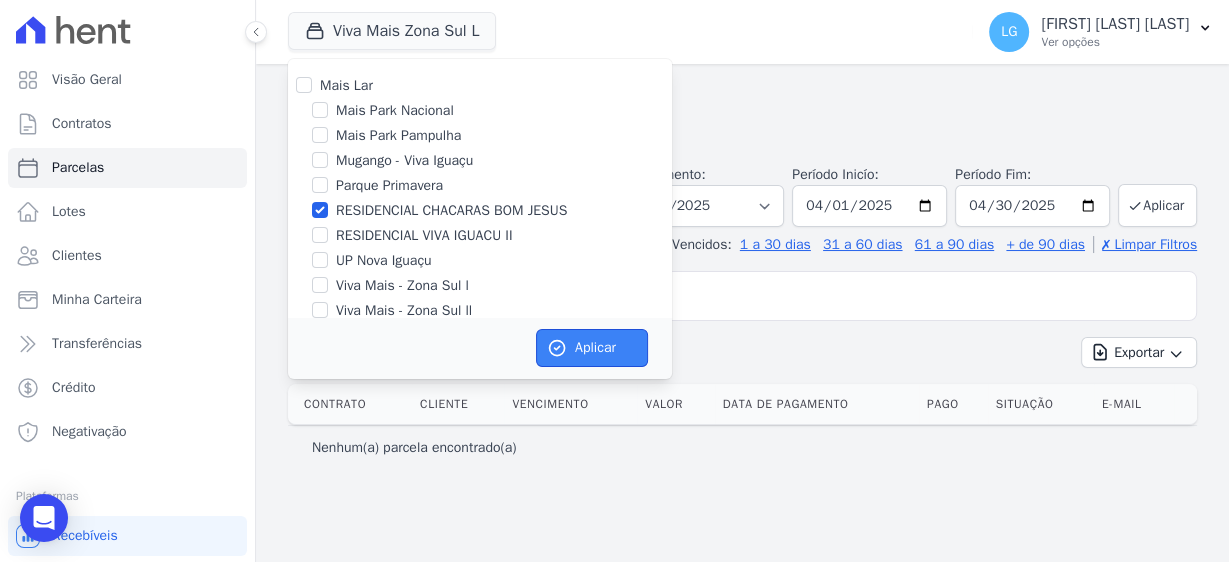 drag, startPoint x: 584, startPoint y: 343, endPoint x: 653, endPoint y: 15, distance: 335.17905 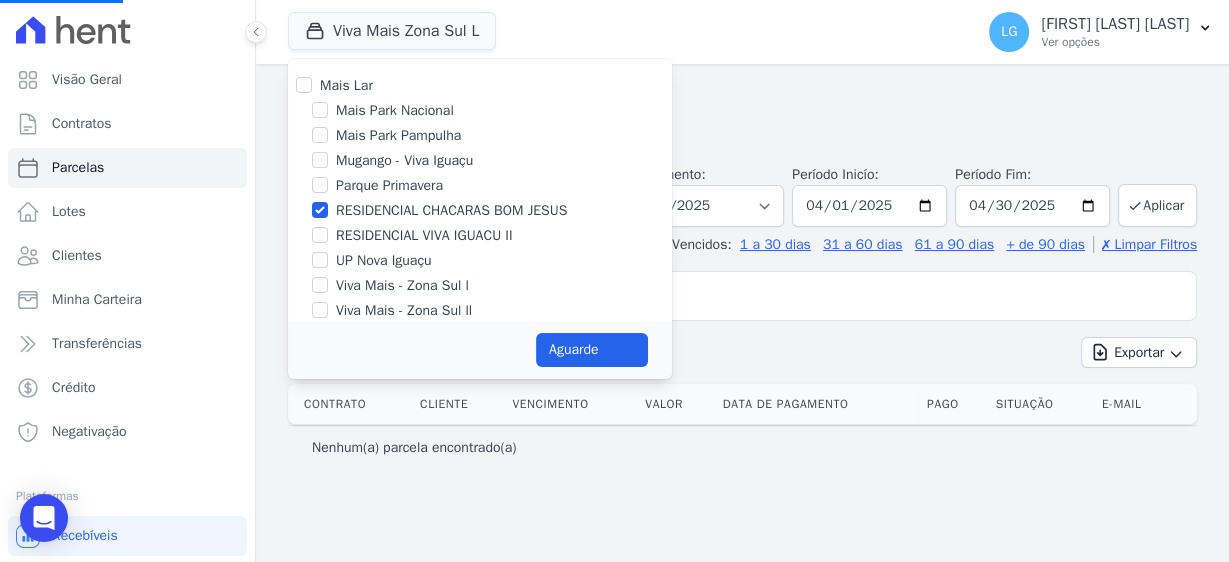 select 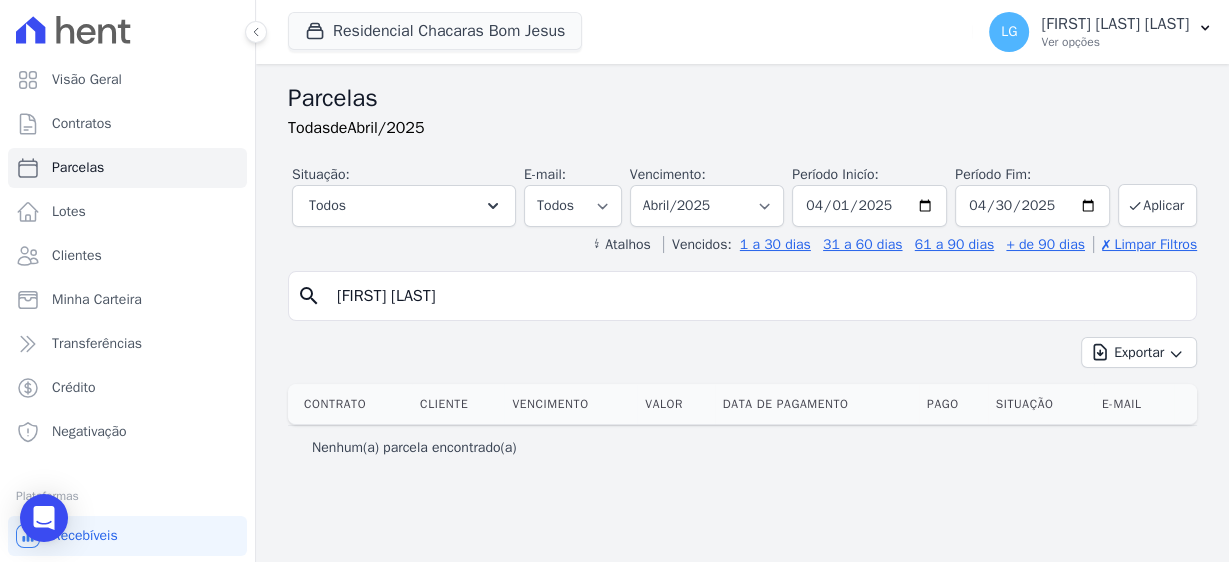 drag, startPoint x: 364, startPoint y: 307, endPoint x: 299, endPoint y: 303, distance: 65.12296 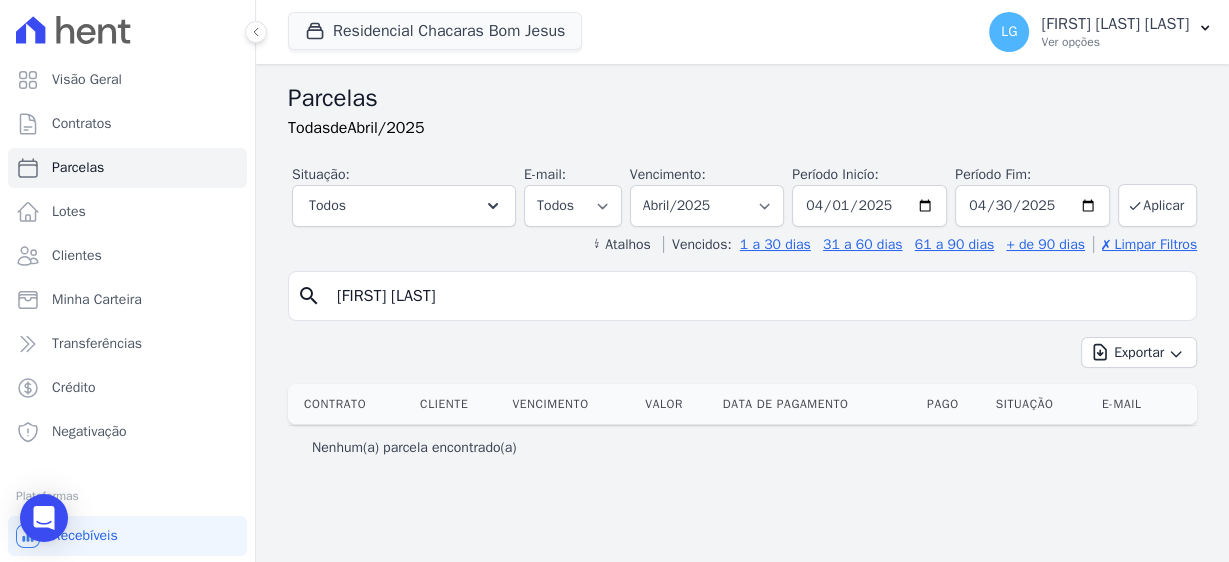 paste on "[FIRST] [LAST] [LAST] [LAST]" 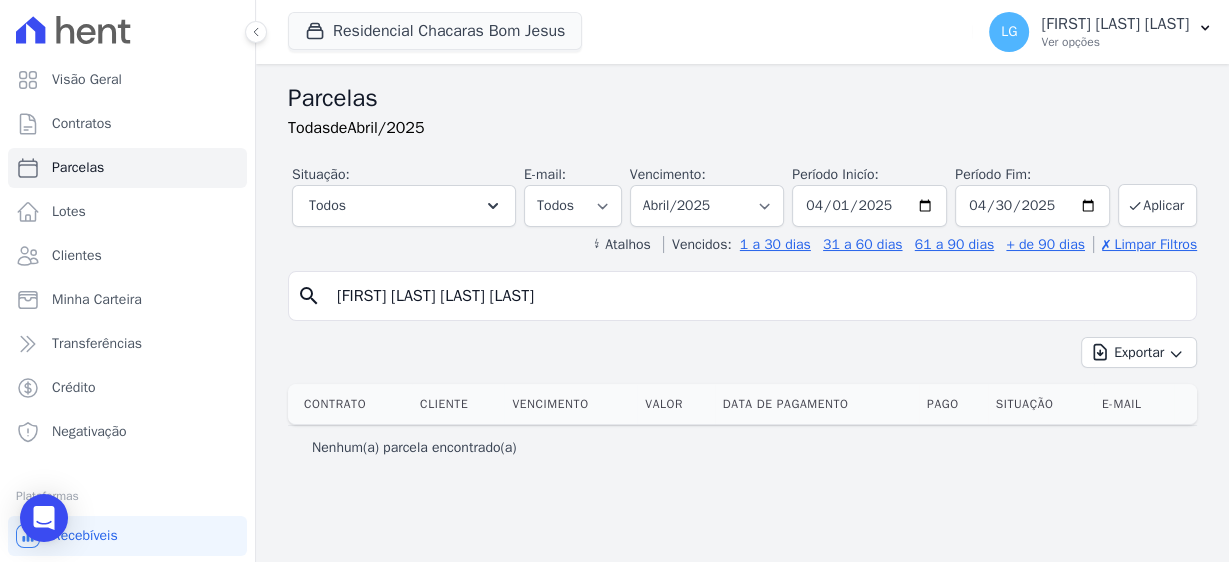 type on "[FIRST] [LAST] [LAST] [LAST]" 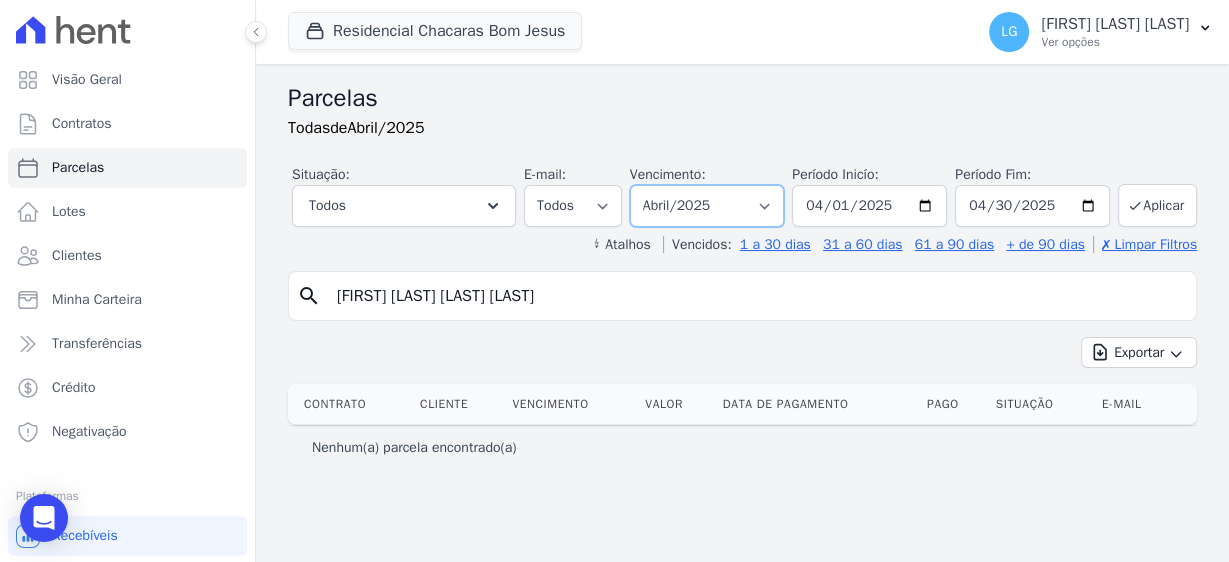 click on "Filtrar por período
────────
Todos os meses
Novembro/[YEAR]
Dezembro/[YEAR]
Janeiro/[YEAR]
Fevereiro/[YEAR]
Março/[YEAR]
Abril/[YEAR]
Maio/[YEAR]
Junho/[YEAR]
Julho/[YEAR]
Agosto/[YEAR]
Setembro/[YEAR]
Outubro/[YEAR]
Novembro/[YEAR]
Dezembro/[YEAR]
Janeiro/[YEAR]
Fevereiro/[YEAR]
Março/[YEAR]
Abril/[YEAR]
Maio/[YEAR]
Junho/[YEAR]
Julho/[YEAR]
Agosto/[YEAR]
Setembro/[YEAR]
Outubro/[YEAR]
Novembro/[YEAR]
Dezembro/[YEAR]
Janeiro/[YEAR]
Fevereiro/[YEAR]
Março/[YEAR]
Abril/[YEAR]
Maio/[YEAR]
Junho/[YEAR]
Julho/[YEAR]
Agosto/[YEAR]
Setembro/[YEAR]
Outubro/[YEAR]
Novembro/[YEAR]
Dezembro/[YEAR]
Janeiro/[YEAR]
Fevereiro/[YEAR]
Março/[YEAR]
Abril/[YEAR]
Maio/[YEAR]
Junho/[YEAR]
Julho/[YEAR]
Agosto/[YEAR]
Setembro/[YEAR]
Outubro/[YEAR]
Novembro/[YEAR]
Dezembro/[YEAR]
Janeiro/[YEAR]
Fevereiro/[YEAR]
Março/[YEAR]
Abril/[YEAR]
Maio/[YEAR]
Junho/[YEAR]
Julho/[YEAR]
Agosto/[YEAR]
Setembro/[YEAR]
Outubro/[YEAR]" at bounding box center [707, 206] 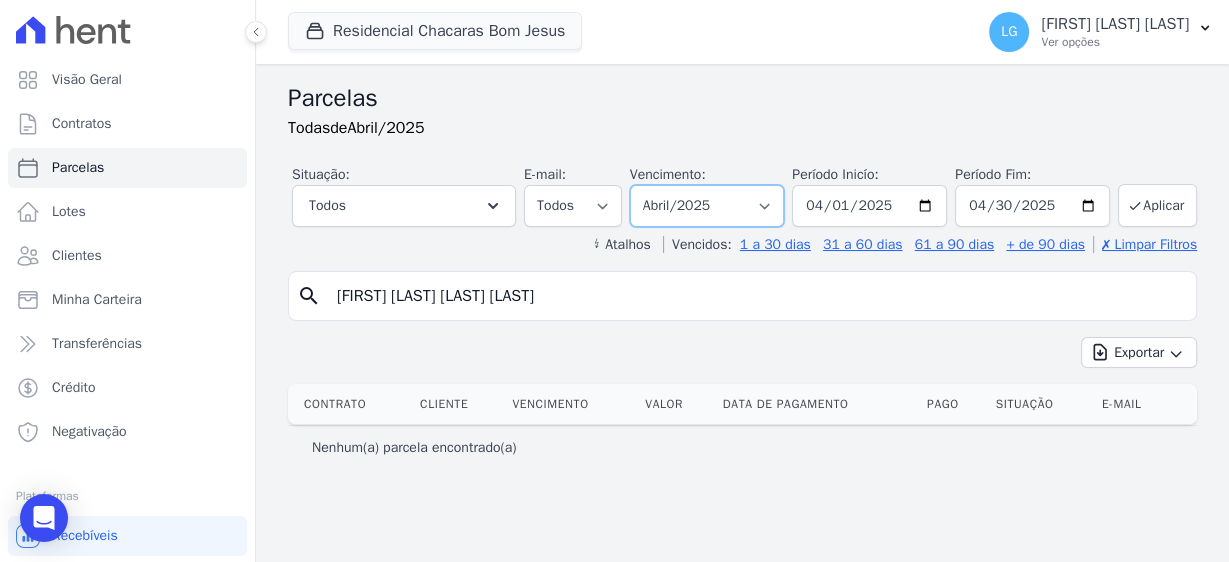 select on "[DATE]" 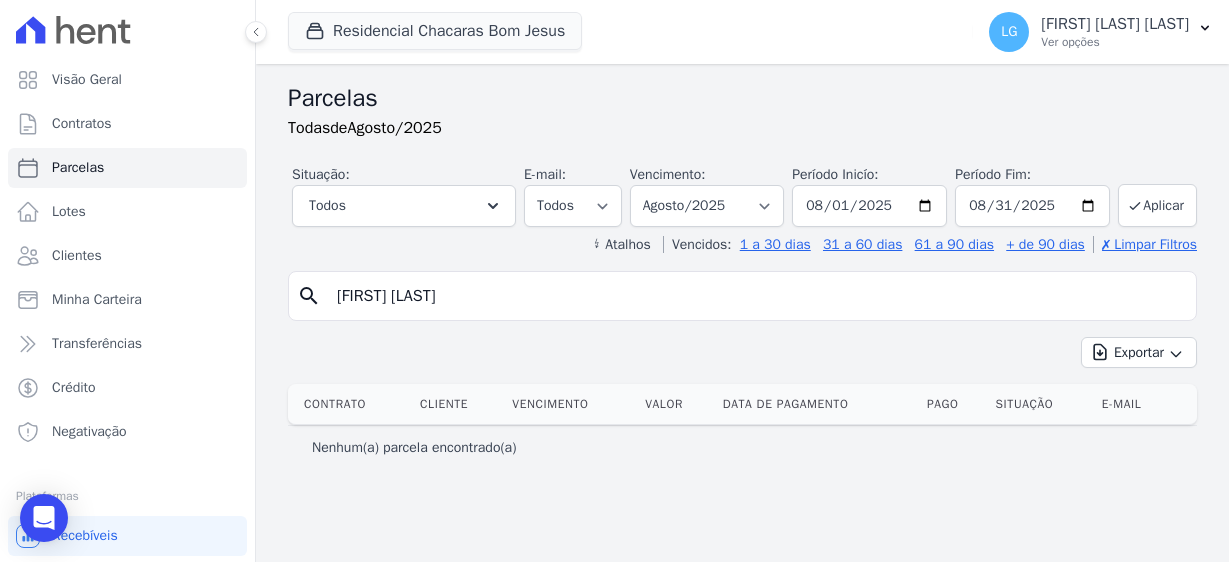 select 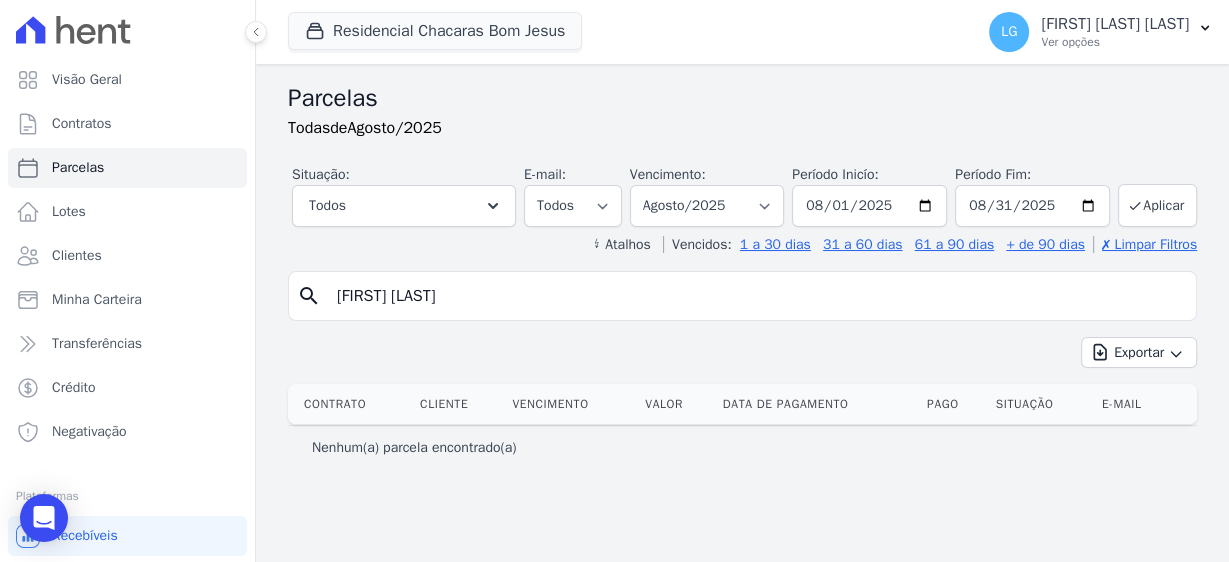 click on "[FIRST] [LAST]" at bounding box center [756, 296] 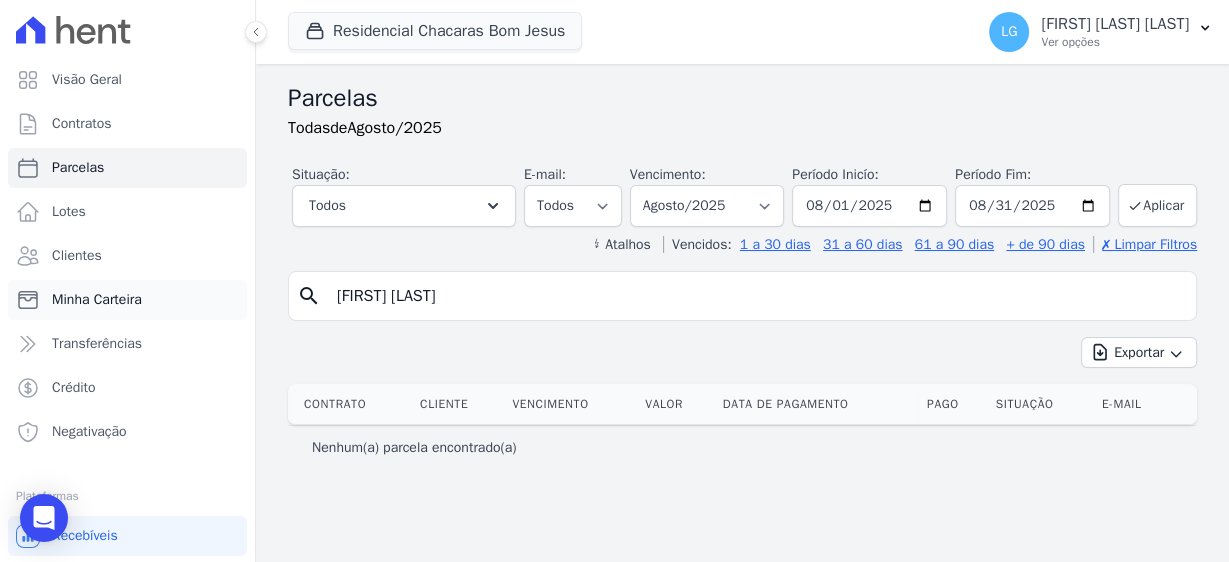 drag, startPoint x: 507, startPoint y: 296, endPoint x: 221, endPoint y: 305, distance: 286.14157 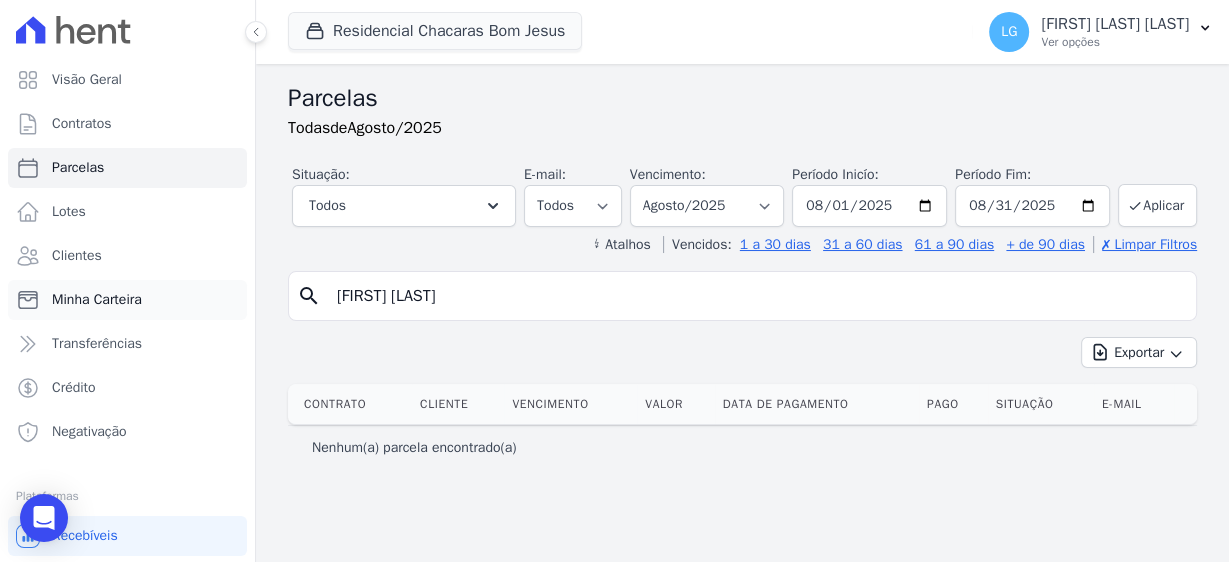 click on "Visão Geral
Contratos
Parcelas
Lotes
Clientes
Minha Carteira
Transferências
Crédito
Negativação" at bounding box center [614, 281] 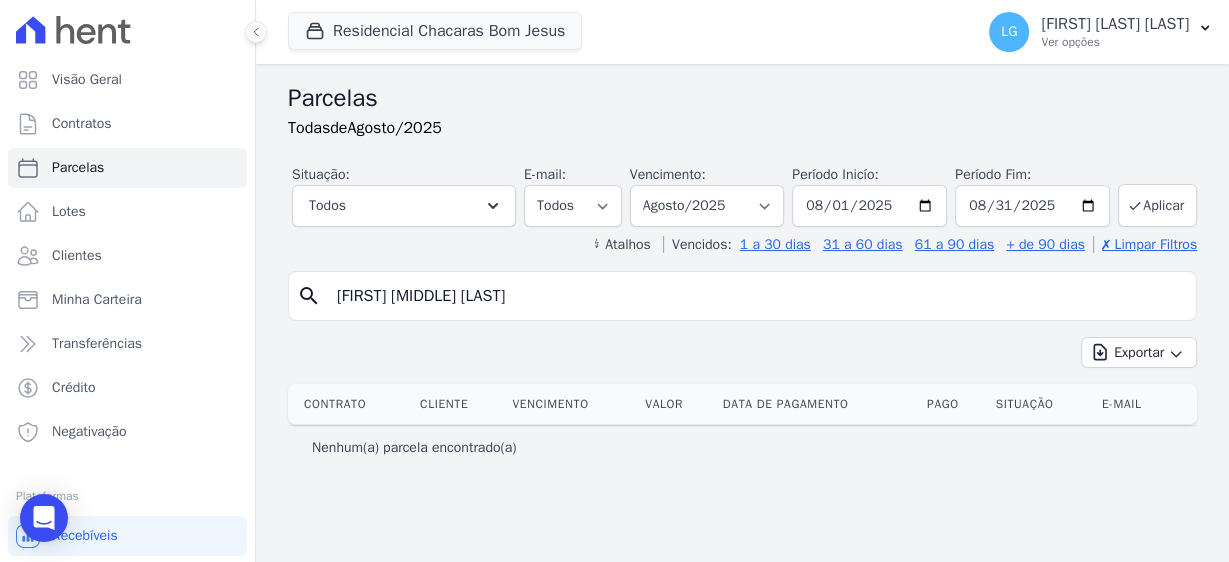 type on "[FIRST] [LAST] [LAST] [LAST]" 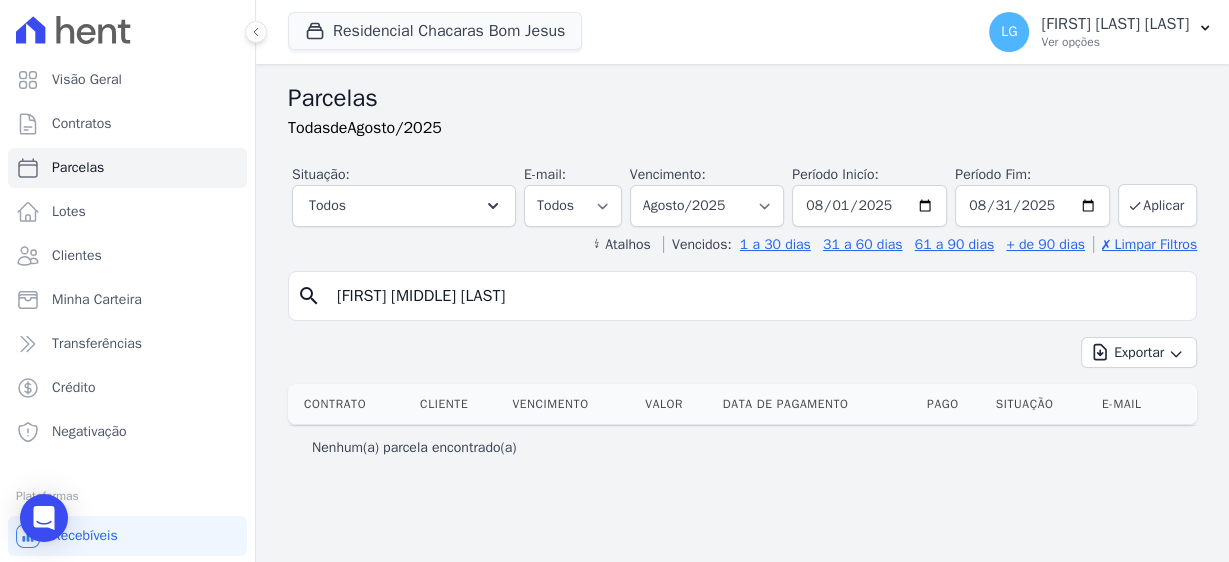 select 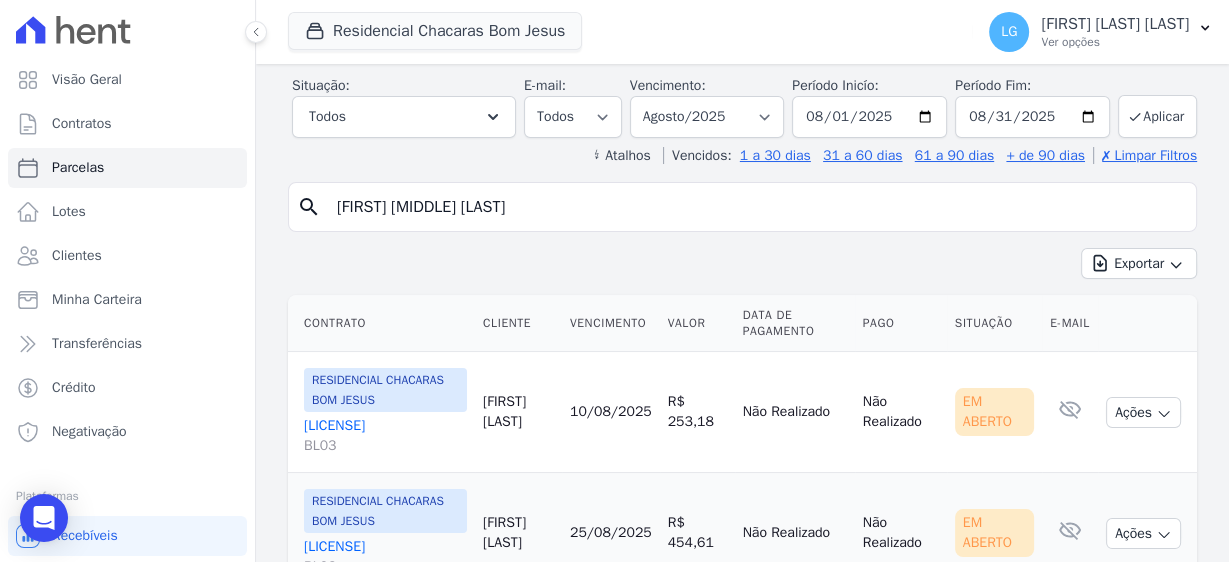scroll, scrollTop: 177, scrollLeft: 0, axis: vertical 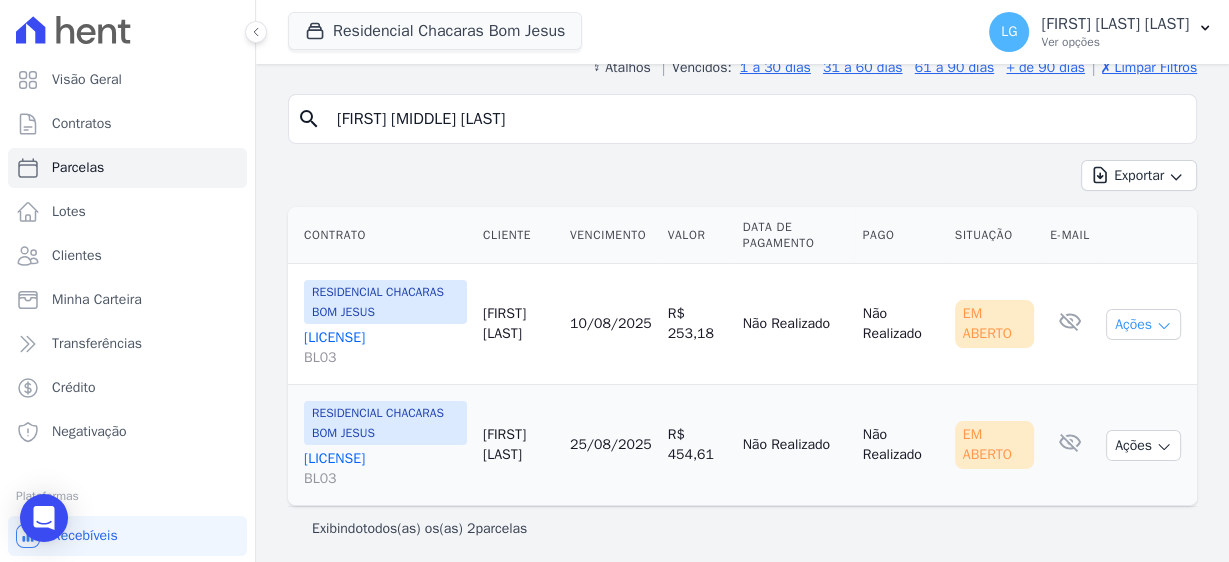 click 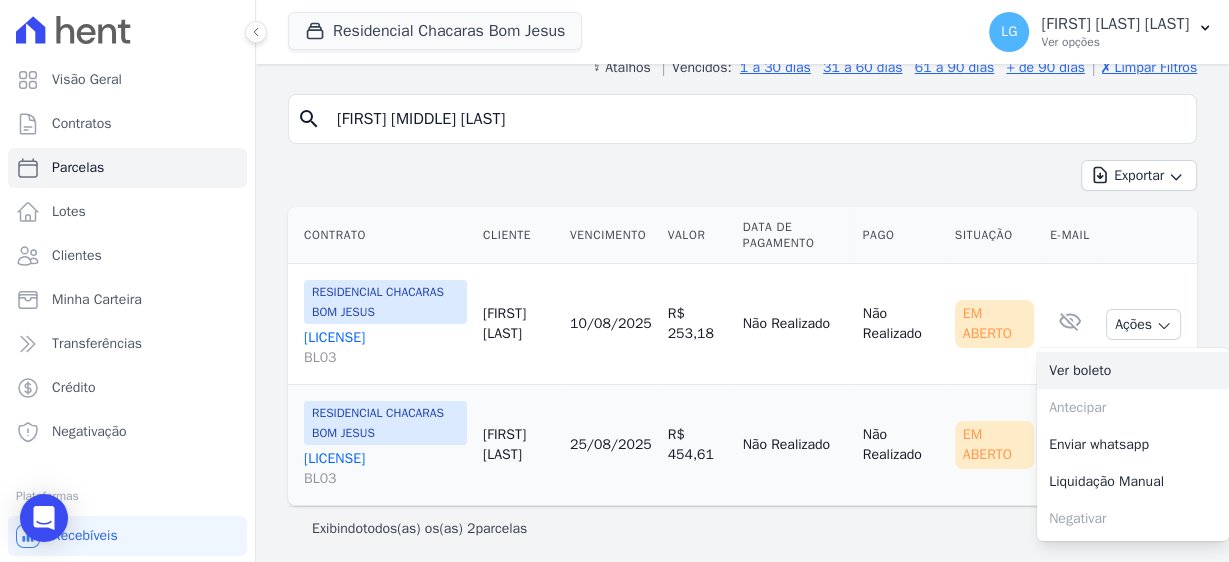click on "Ver boleto" at bounding box center [1133, 370] 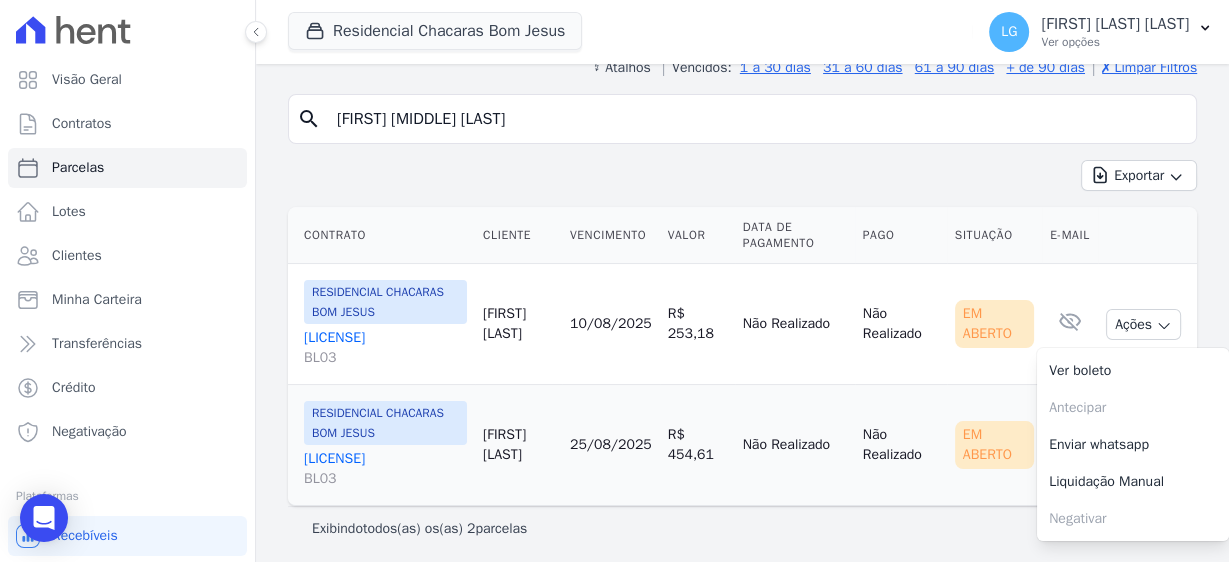 click on "Em Aberto" at bounding box center [994, 445] 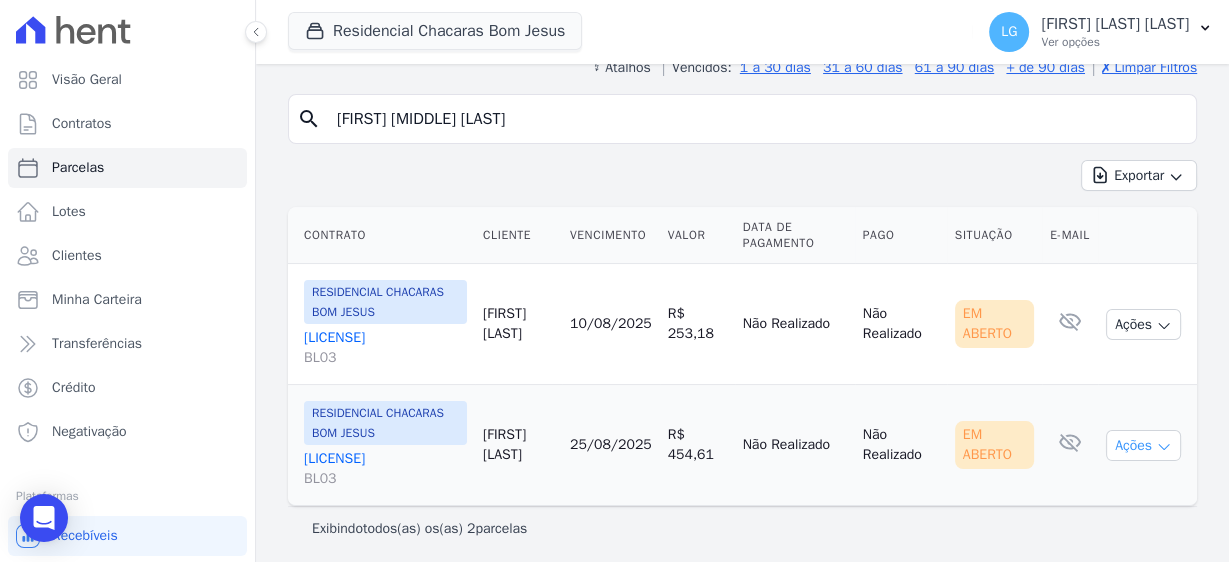 click 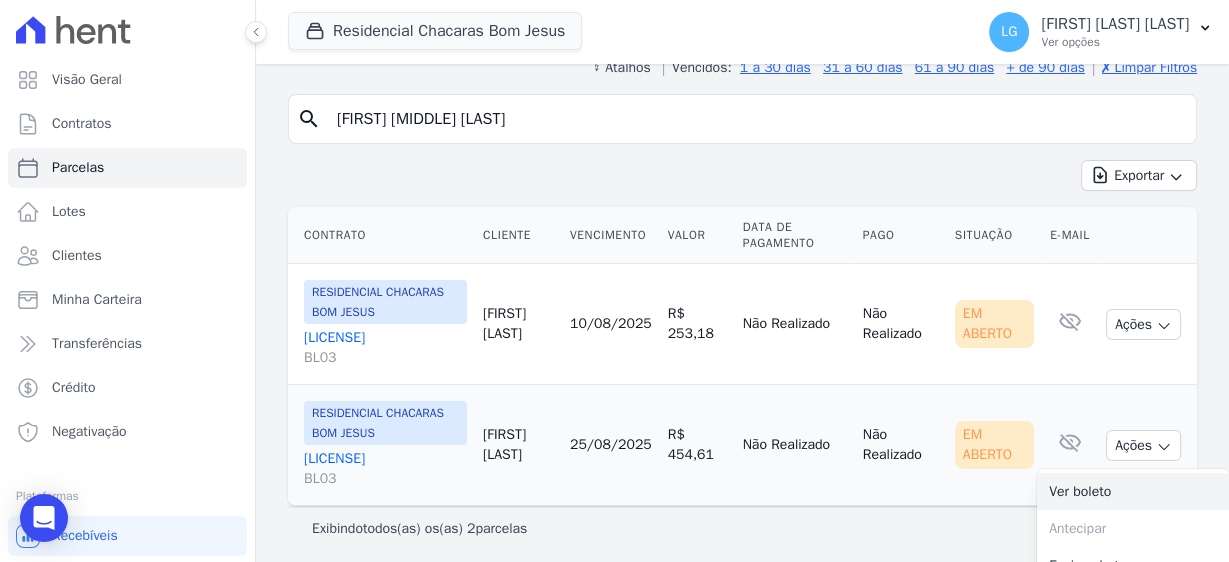 click on "Ver boleto" at bounding box center [1133, 491] 